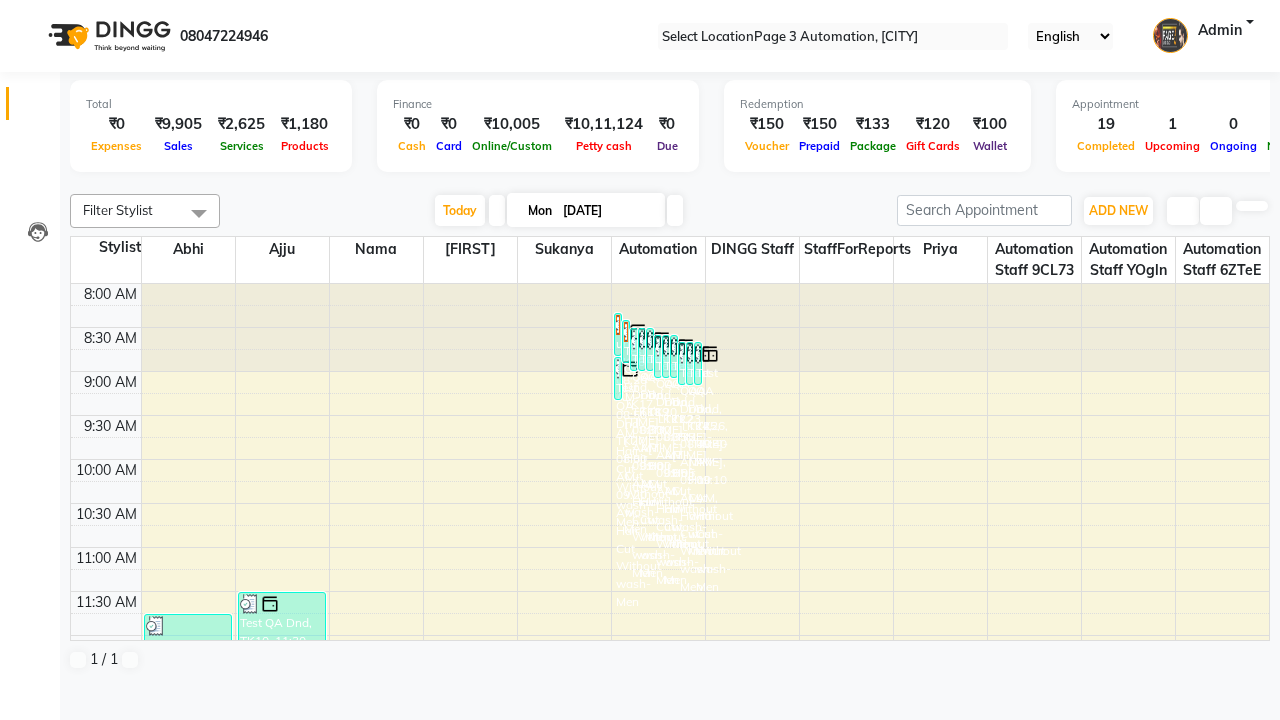 scroll, scrollTop: 0, scrollLeft: 0, axis: both 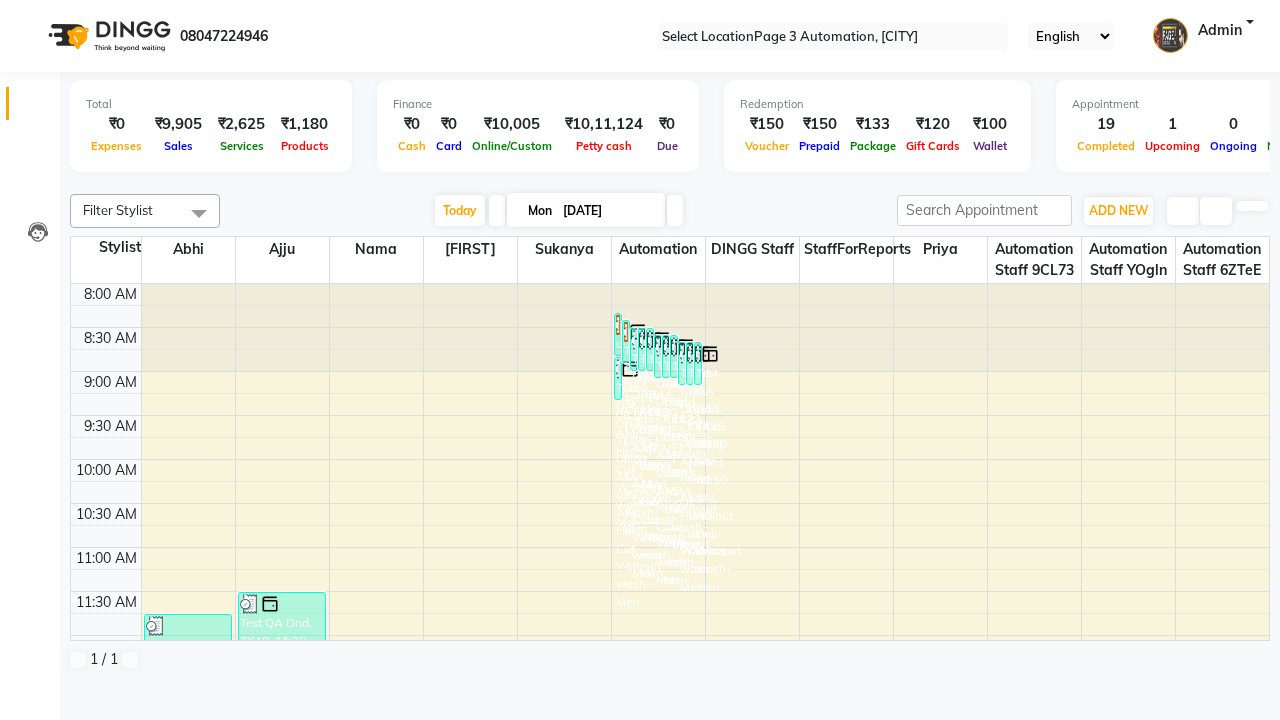 click at bounding box center (31, 8) 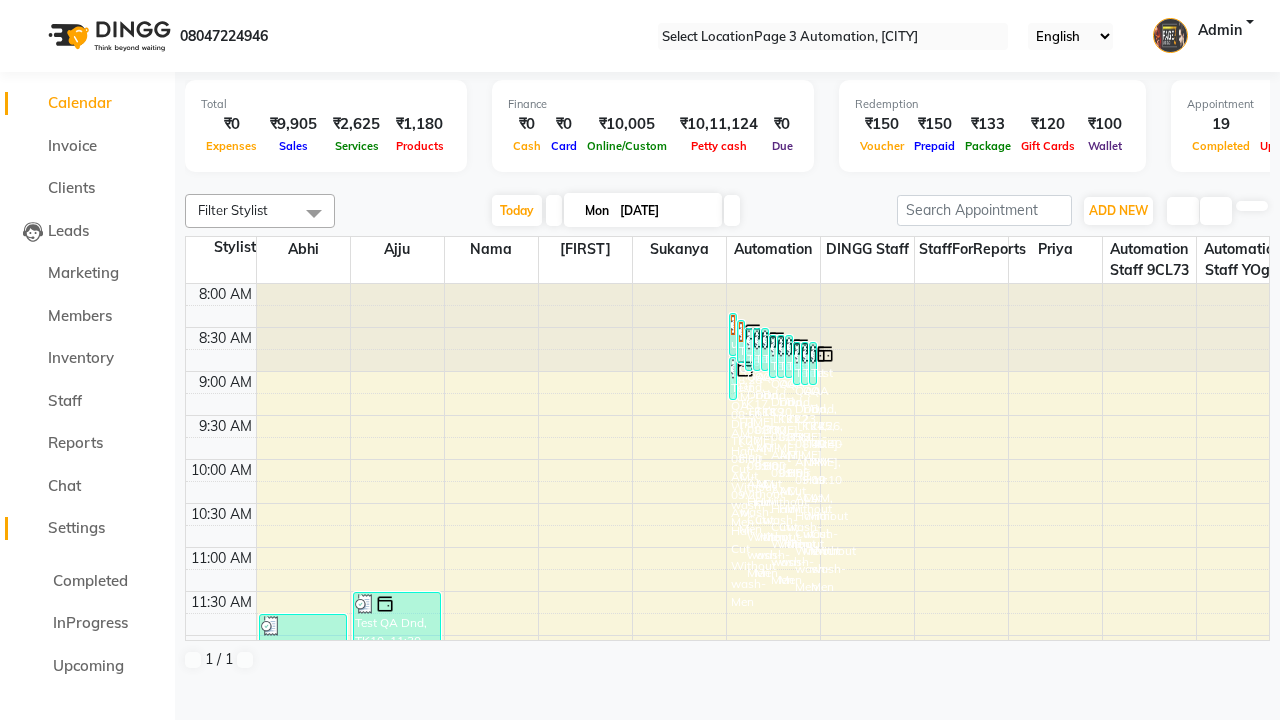click on "Settings" at bounding box center [76, 527] 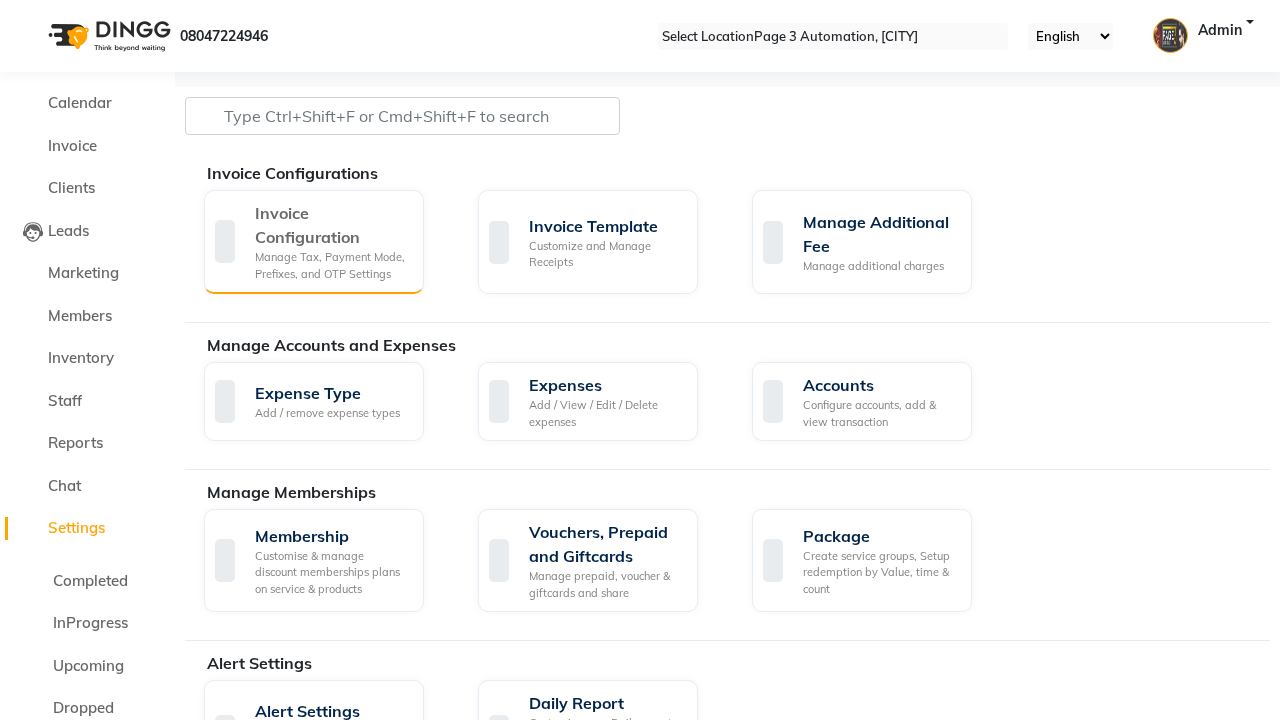 click on "Manage Tax, Payment Mode, Prefixes, and OTP Settings" at bounding box center (331, 265) 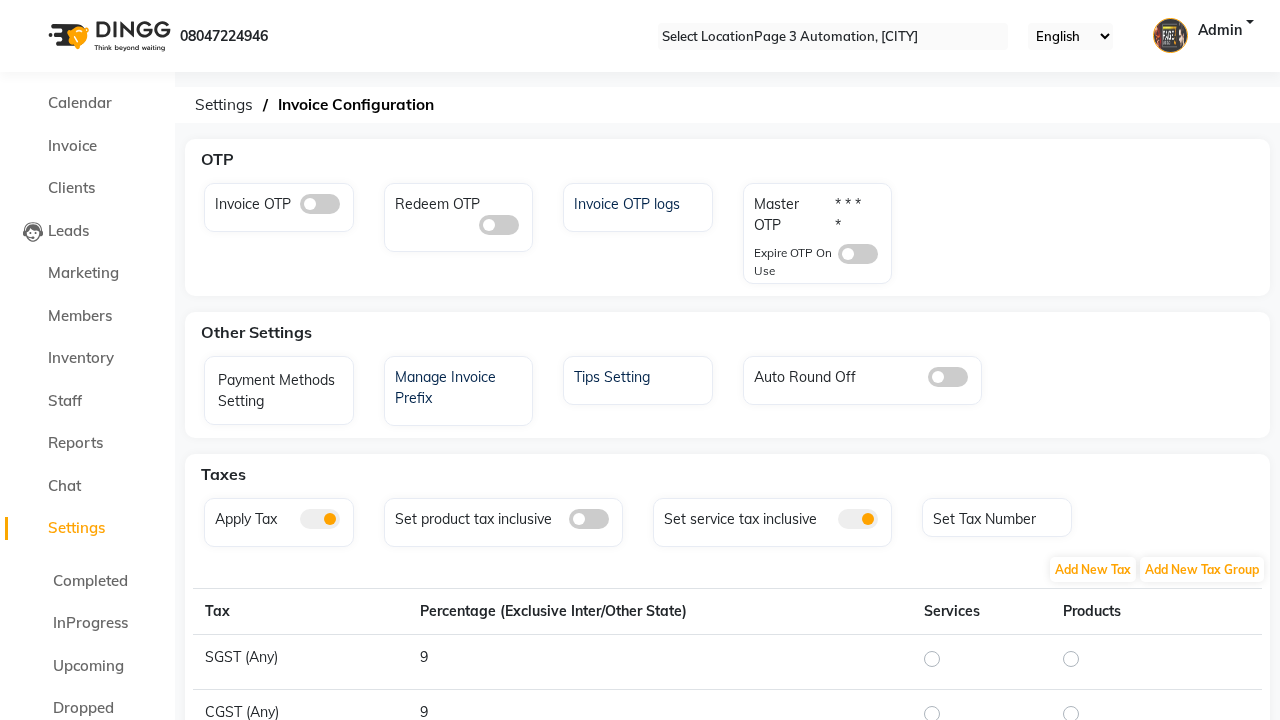 click at bounding box center (320, 204) 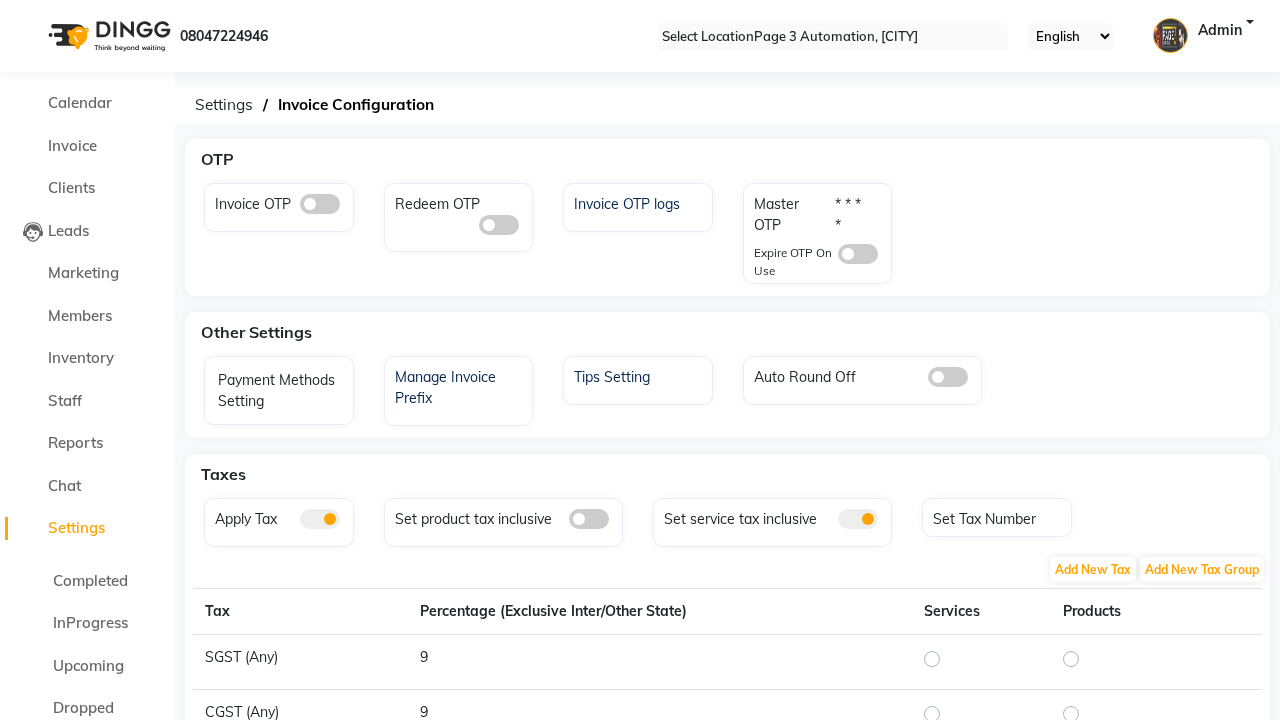 click at bounding box center (300, 209) 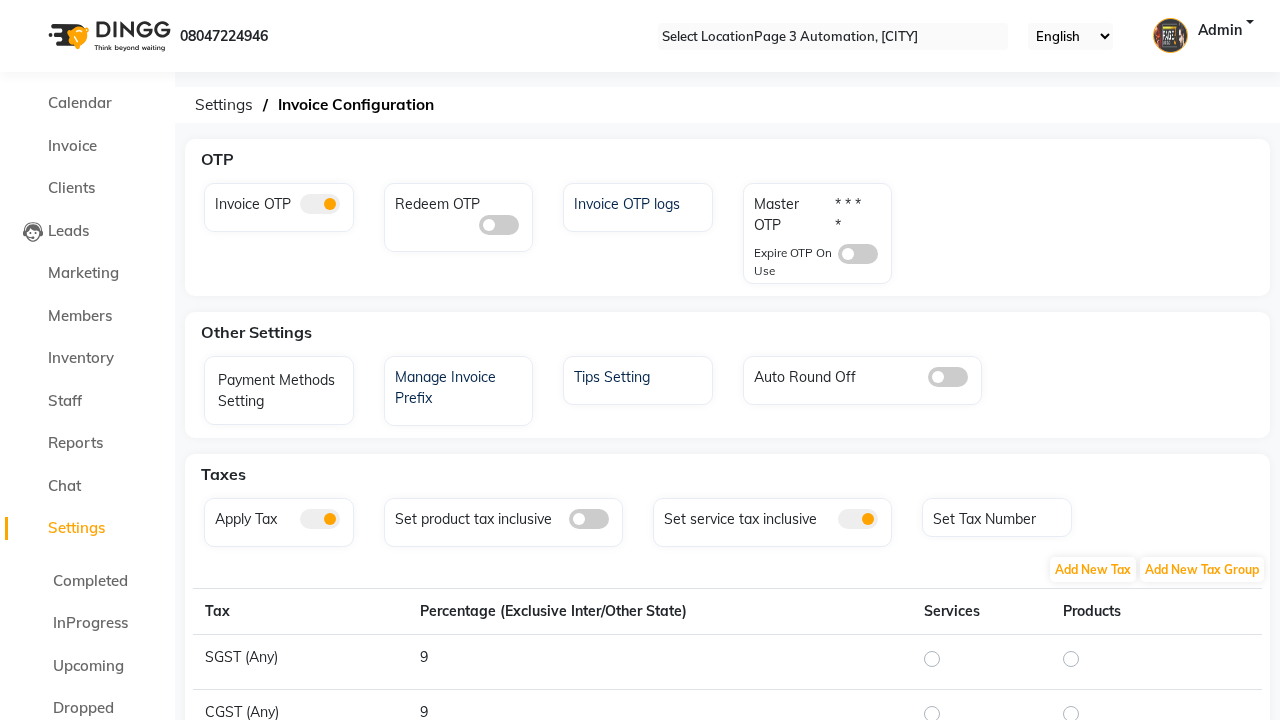 click at bounding box center [858, 254] 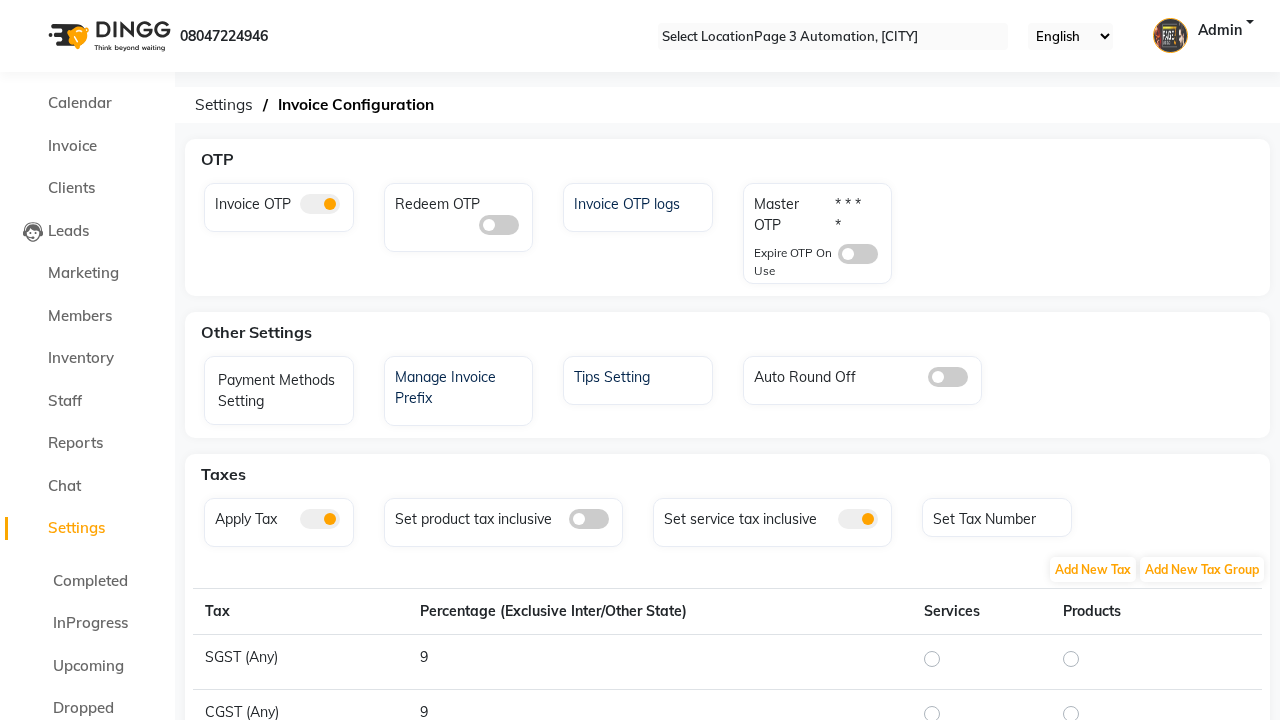 click at bounding box center [838, 259] 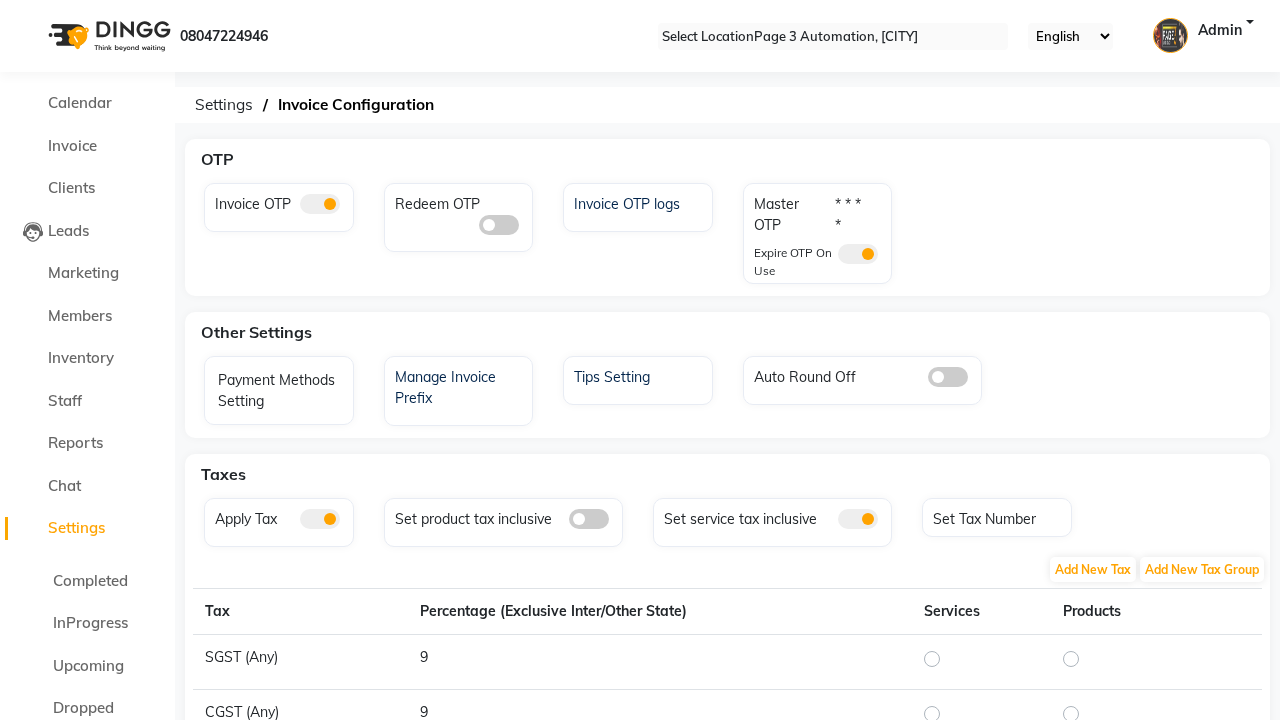 click at bounding box center (870, 204) 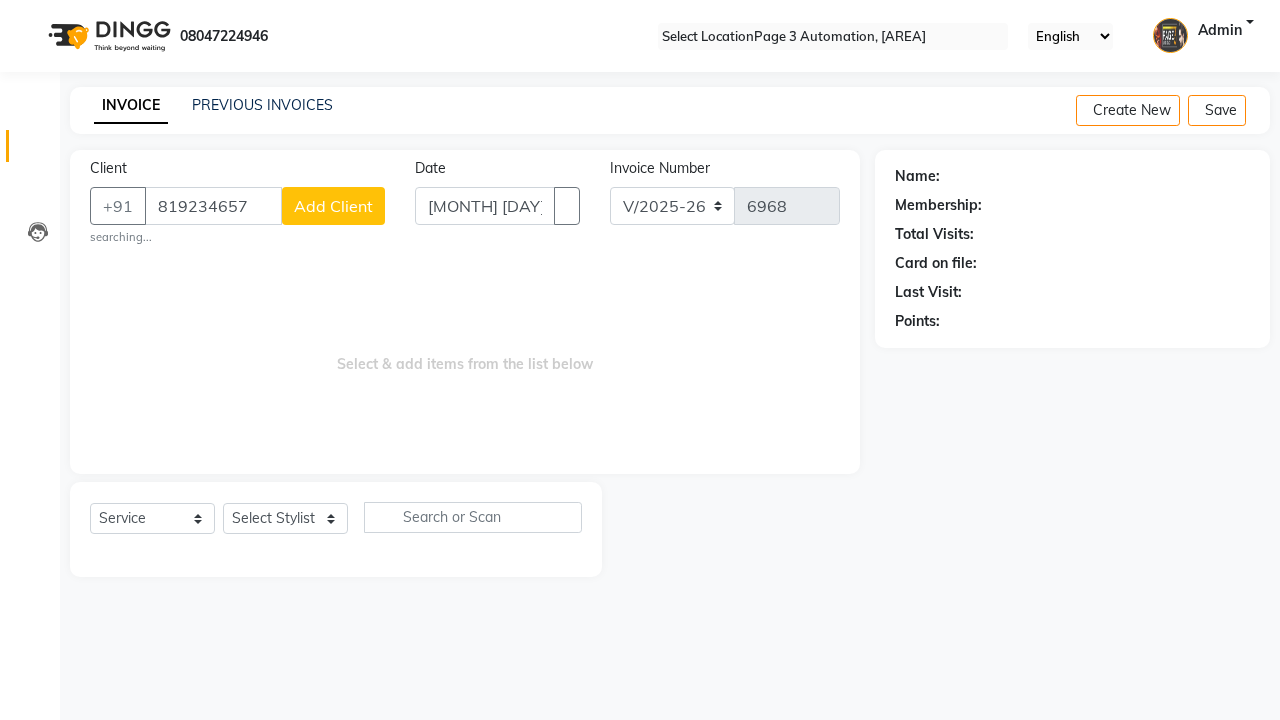 scroll, scrollTop: 0, scrollLeft: 0, axis: both 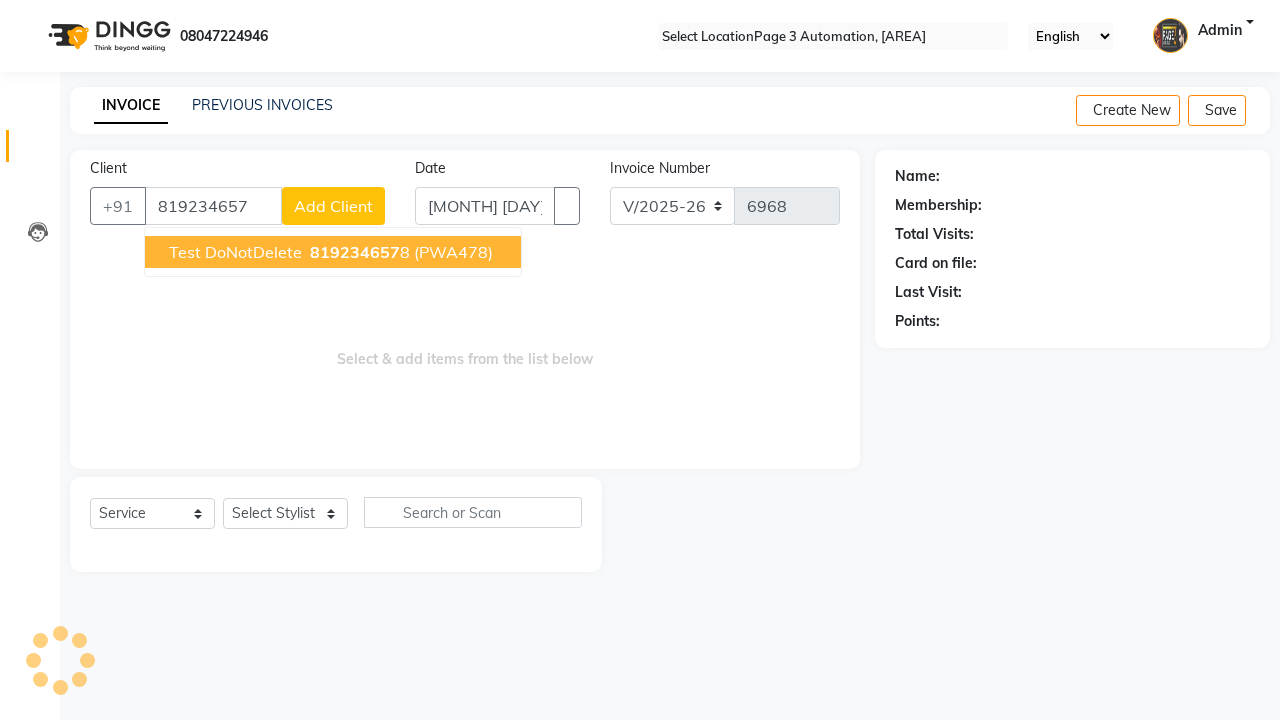click on "819234657" at bounding box center [355, 252] 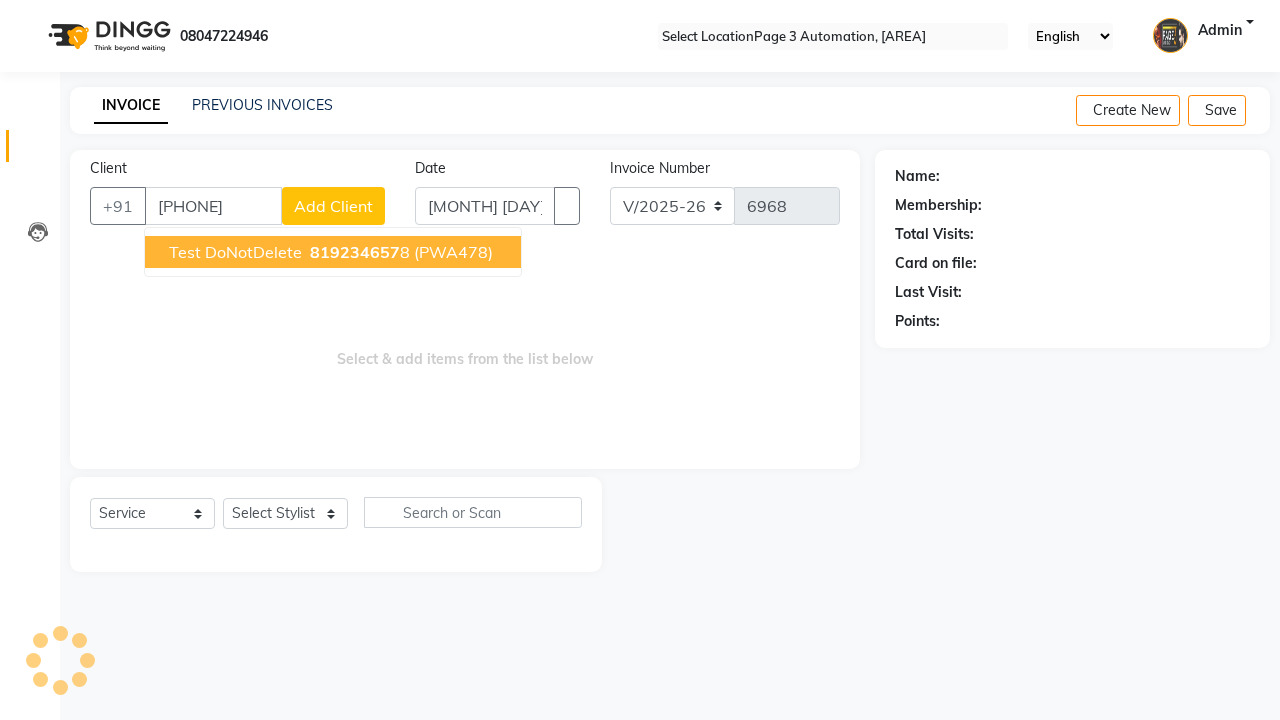 type on "[PHONE]" 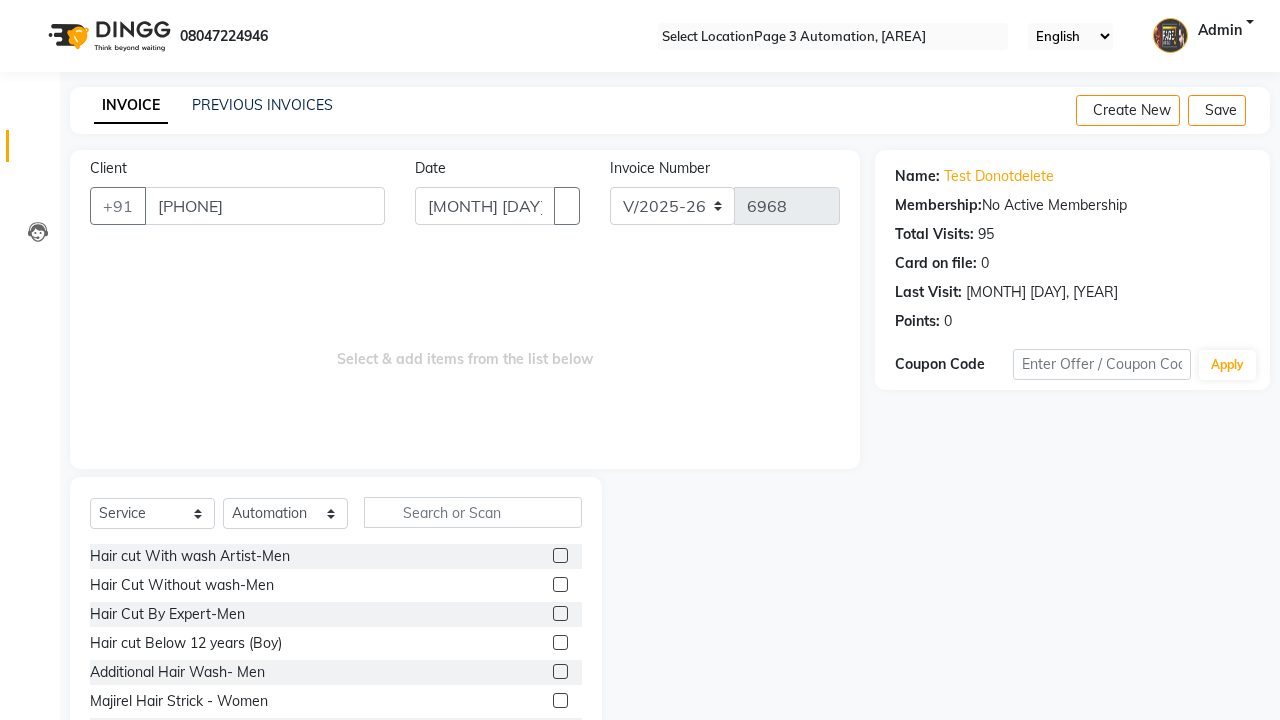 click at bounding box center (560, 584) 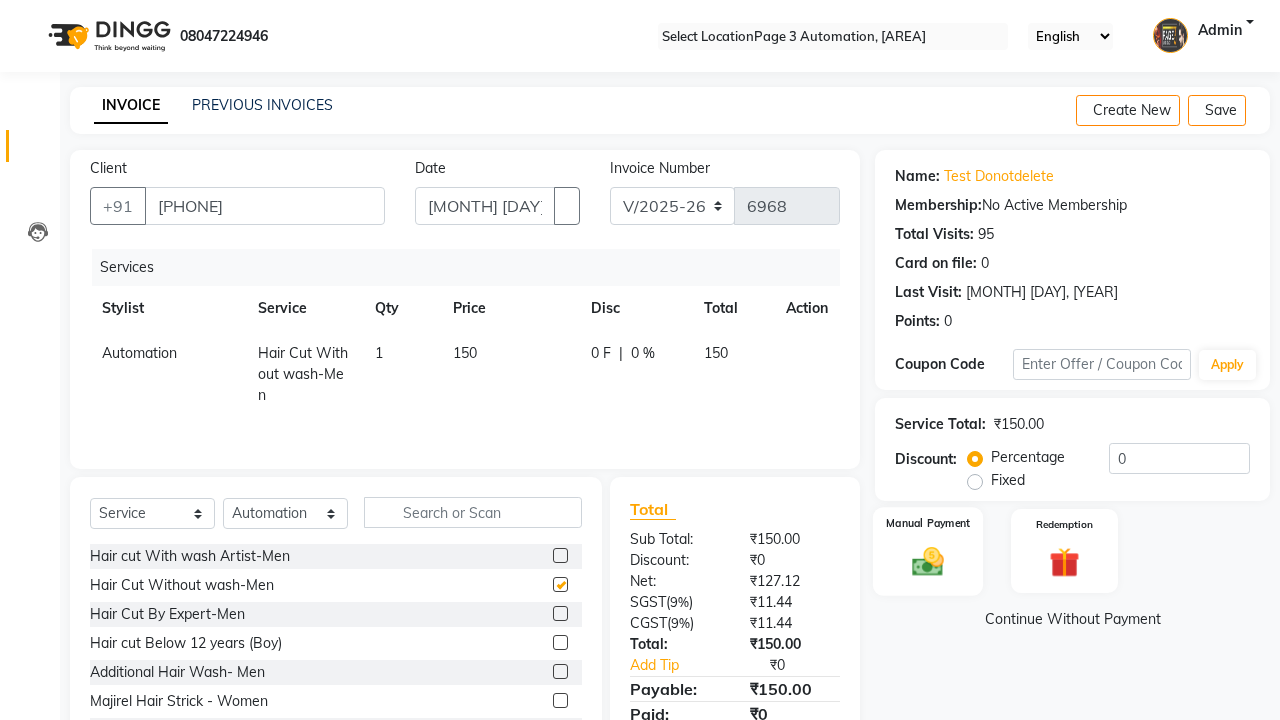 click at bounding box center (928, 561) 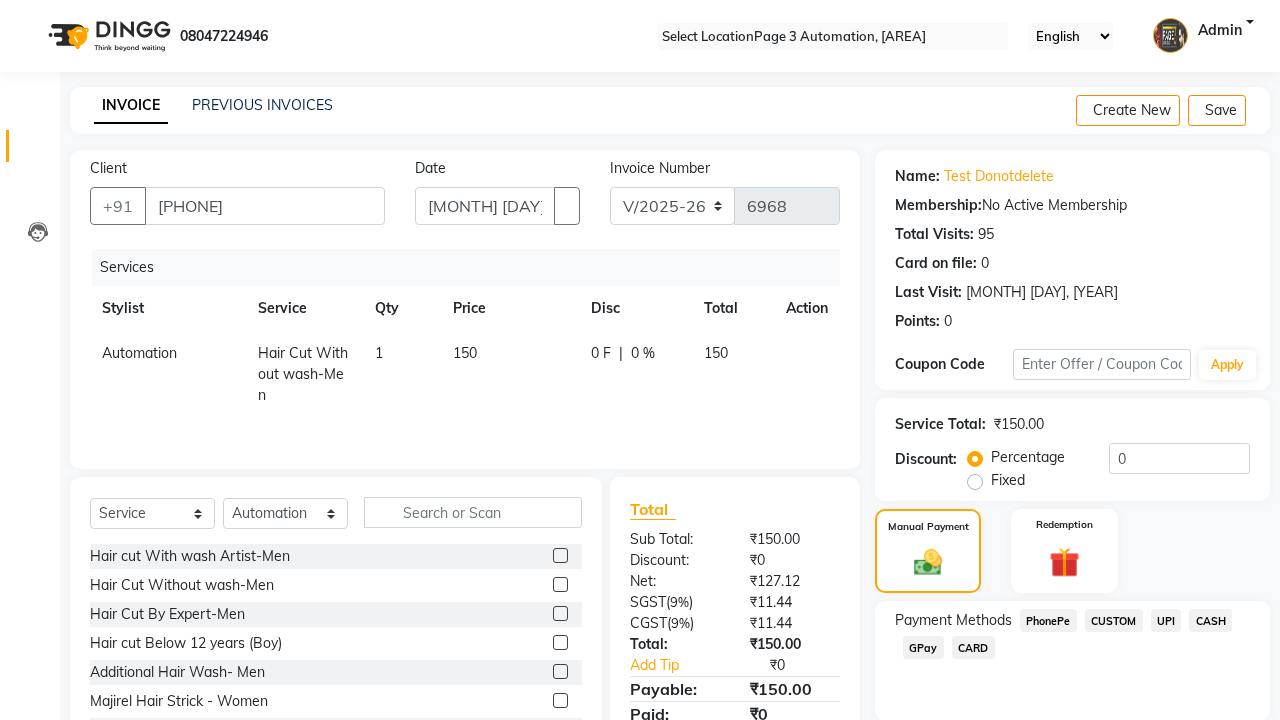 click on "PhonePe" at bounding box center (1048, 620) 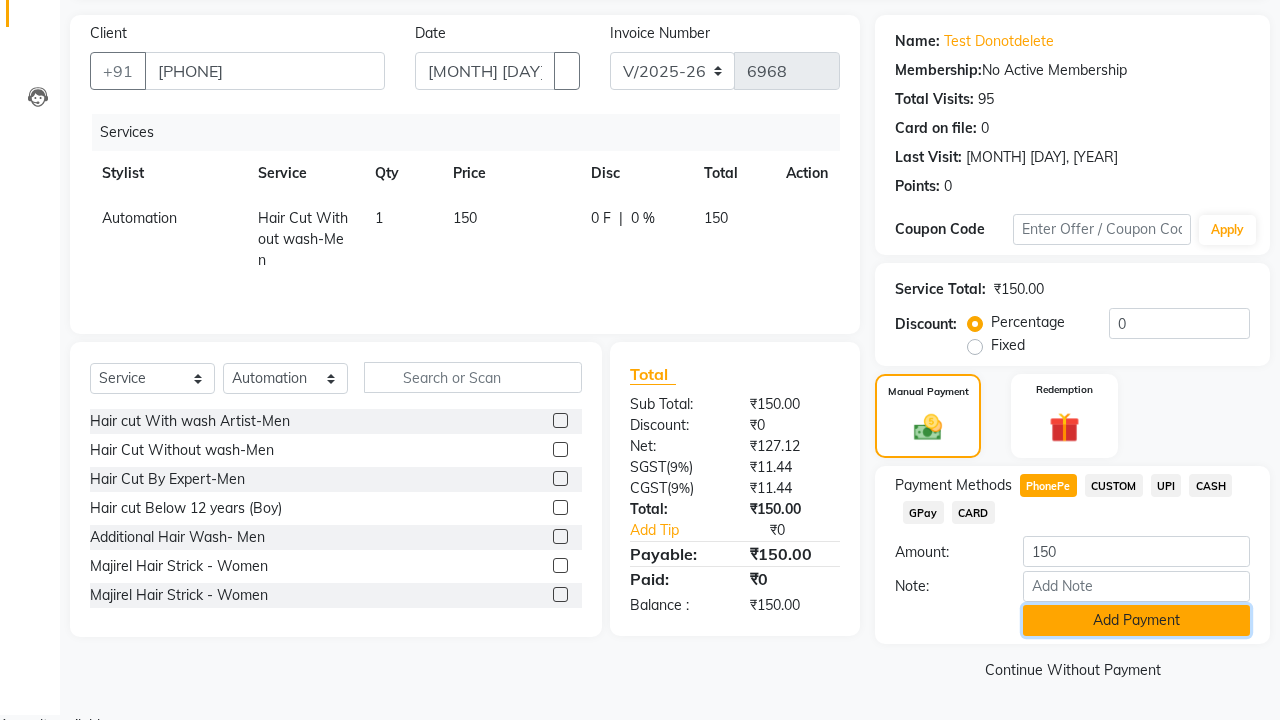 click on "Add Payment" at bounding box center (1136, 620) 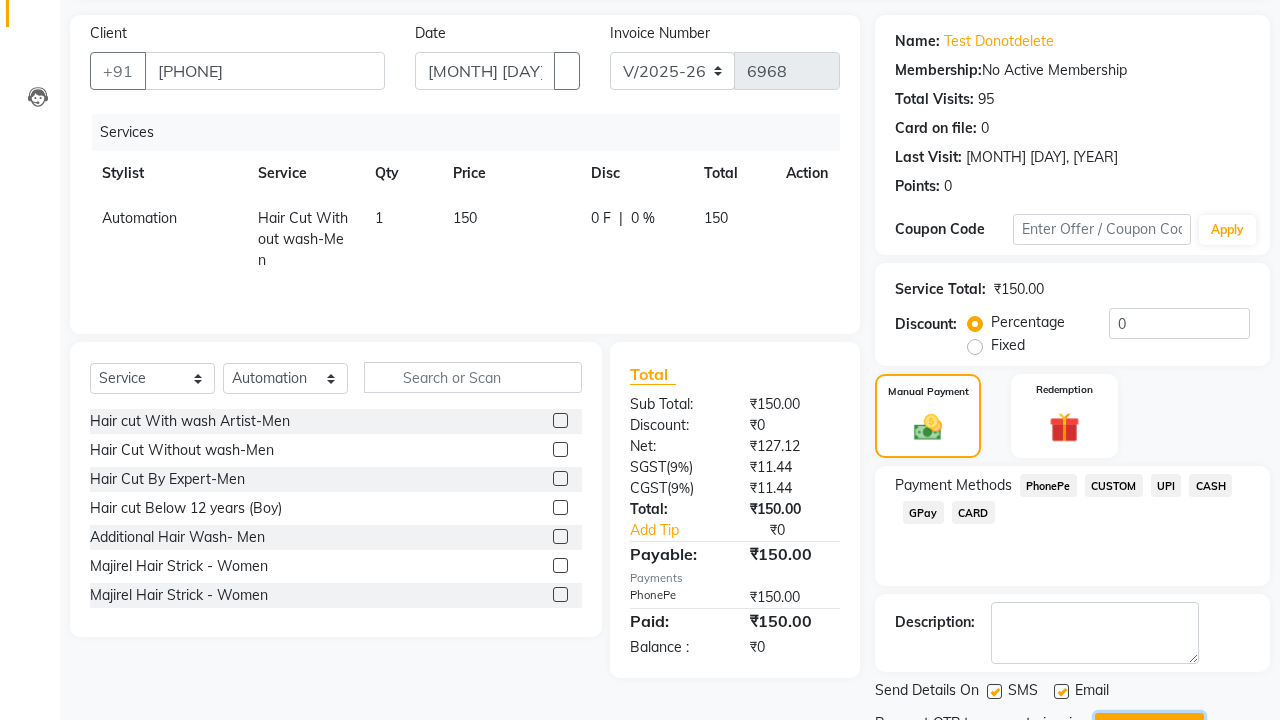 click on "Generate OTP" at bounding box center [1149, 728] 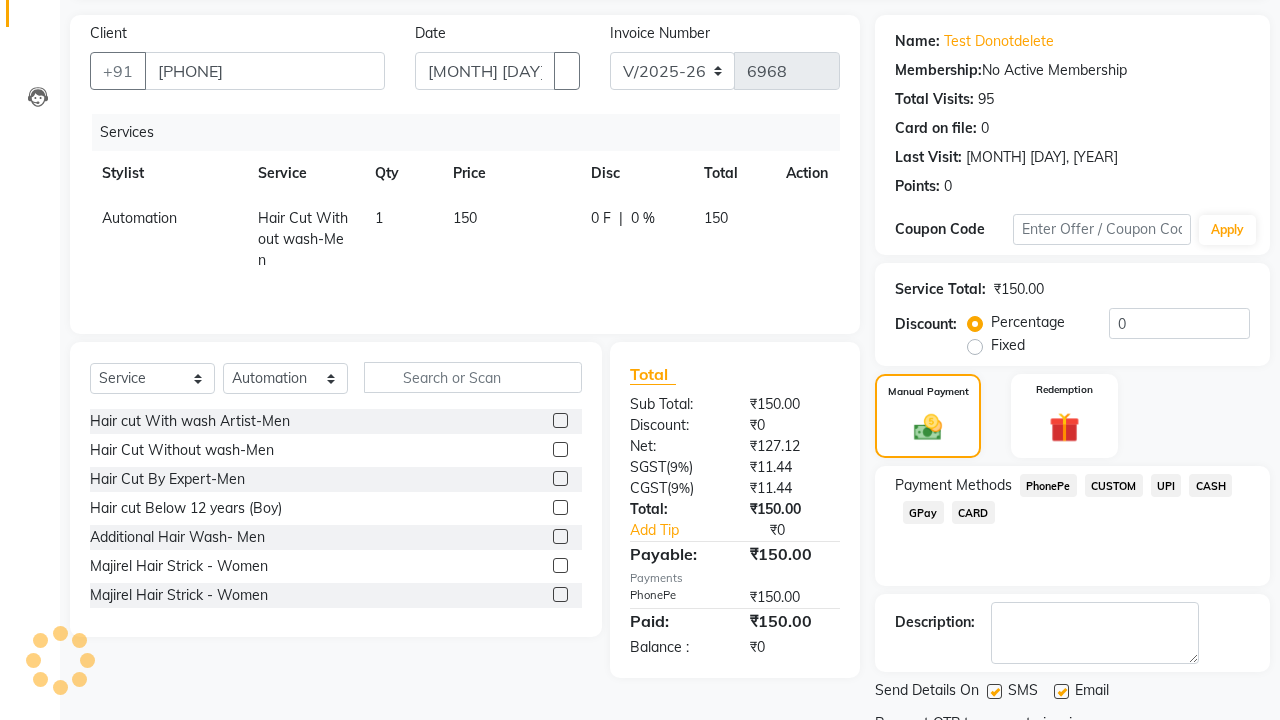 scroll, scrollTop: 231, scrollLeft: 0, axis: vertical 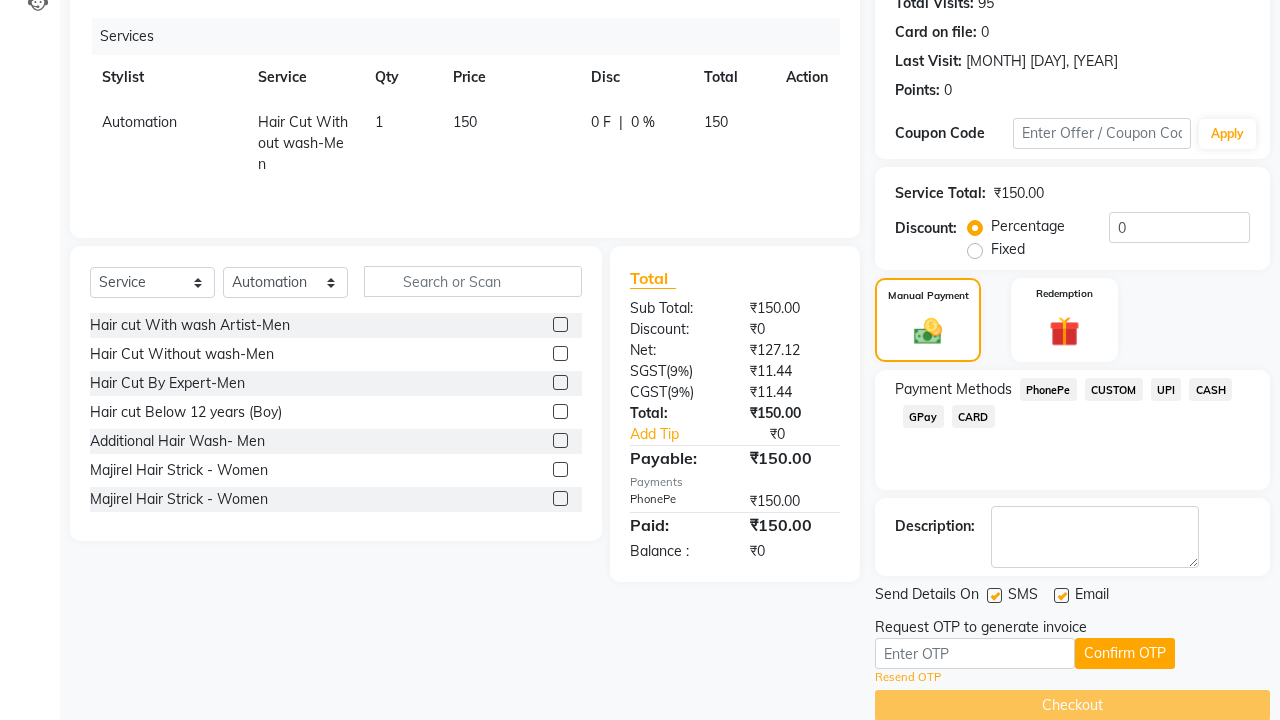 click on "OTP send successfully to registered  Mobile no. - [PHONE]" at bounding box center (640, 782) 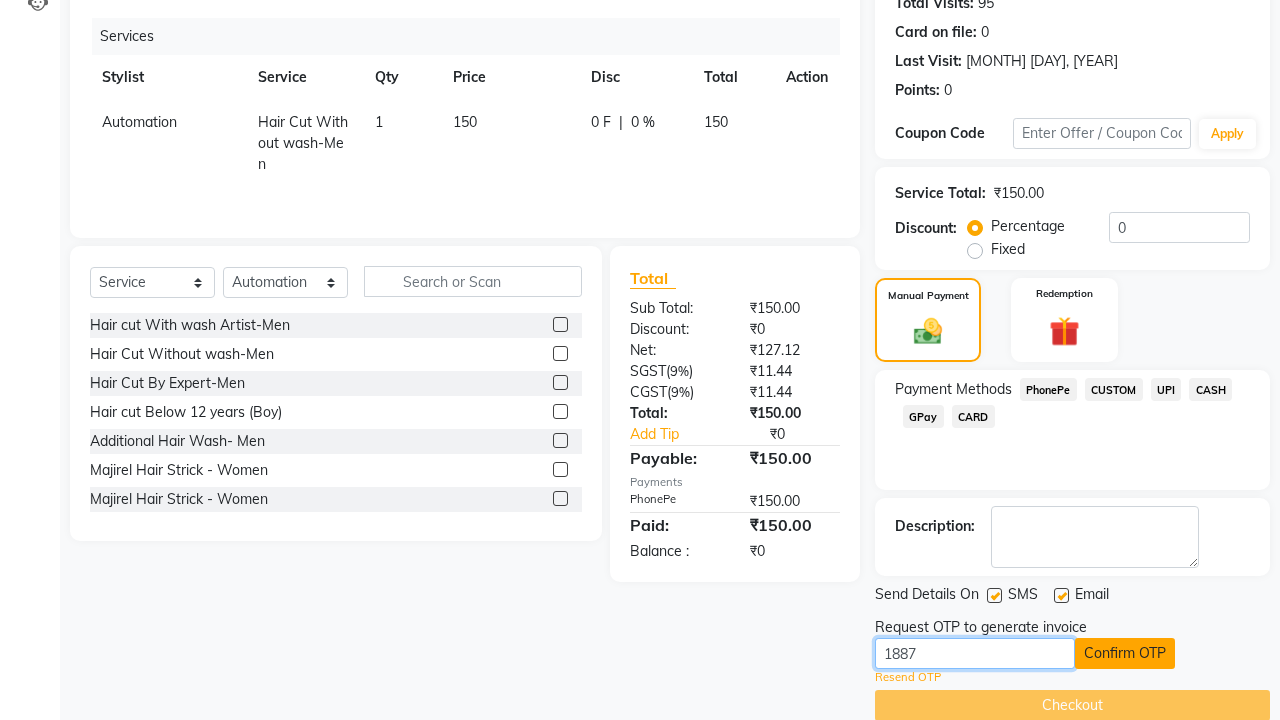 type on "1887" 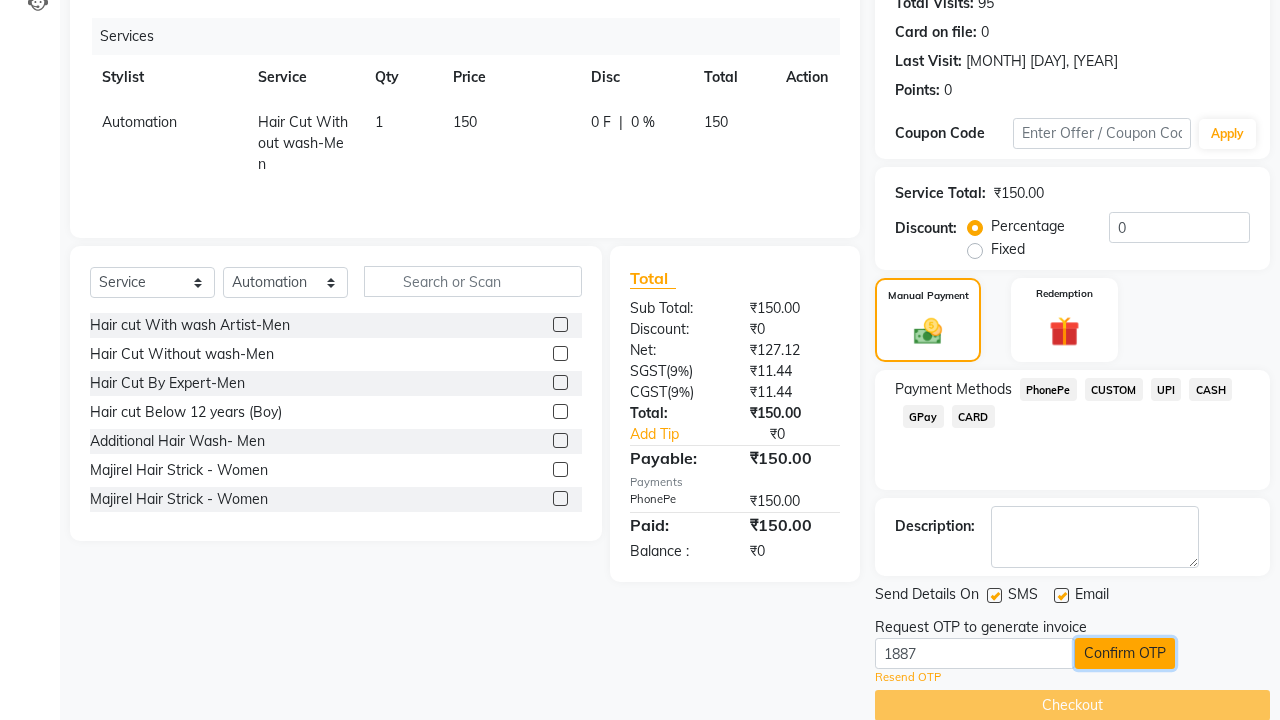 click on "Confirm OTP" at bounding box center (1125, 653) 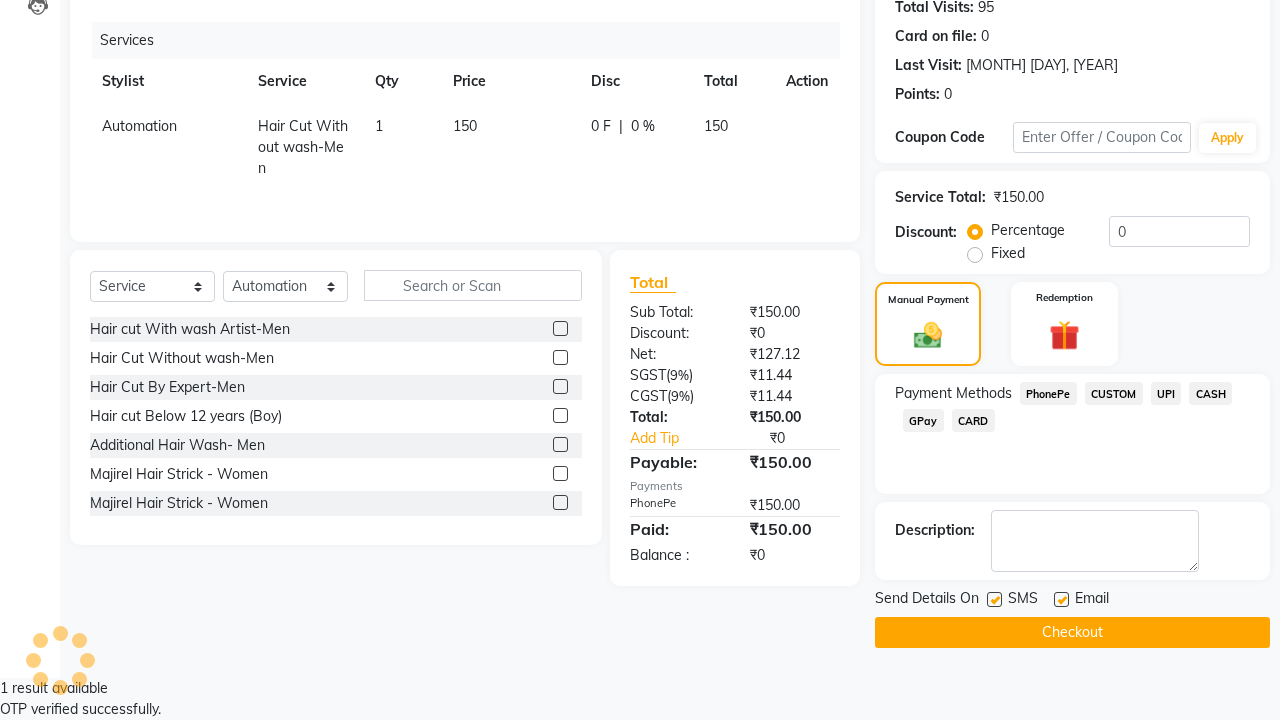 scroll, scrollTop: 192, scrollLeft: 0, axis: vertical 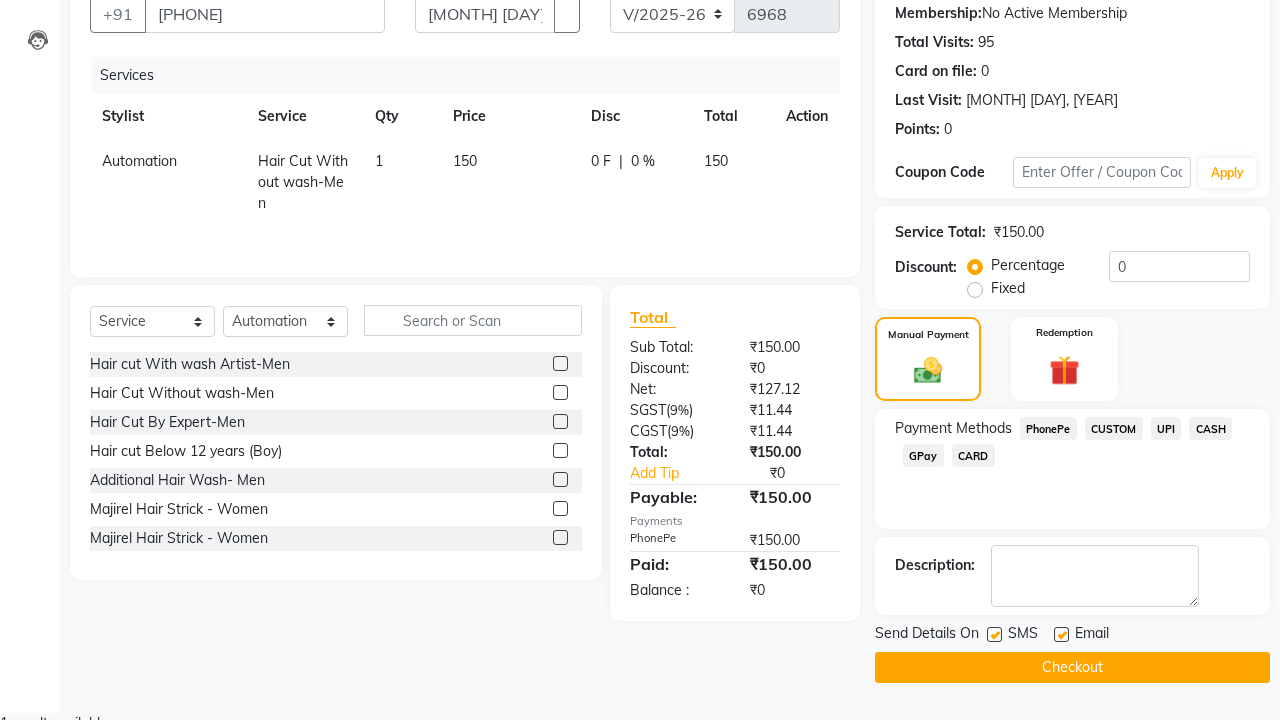 click on "OTP verified successfully." at bounding box center [640, 744] 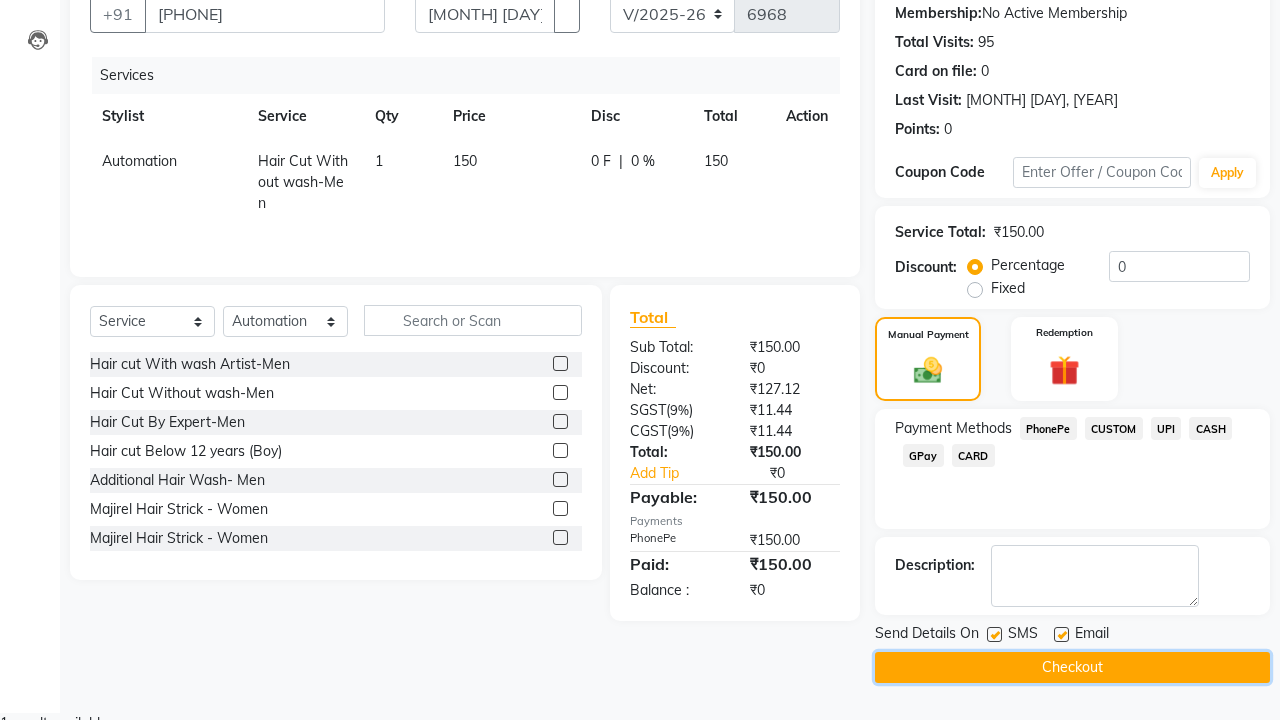 click on "Checkout" at bounding box center (1072, 667) 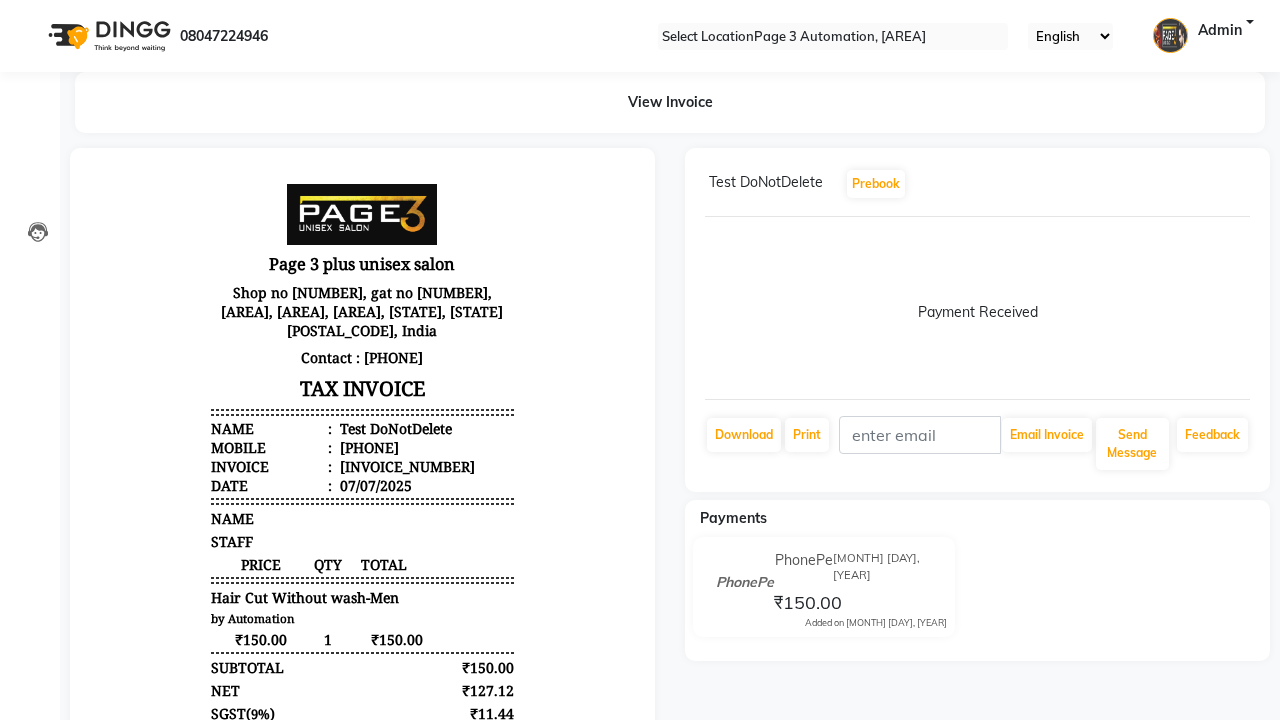 scroll, scrollTop: 0, scrollLeft: 0, axis: both 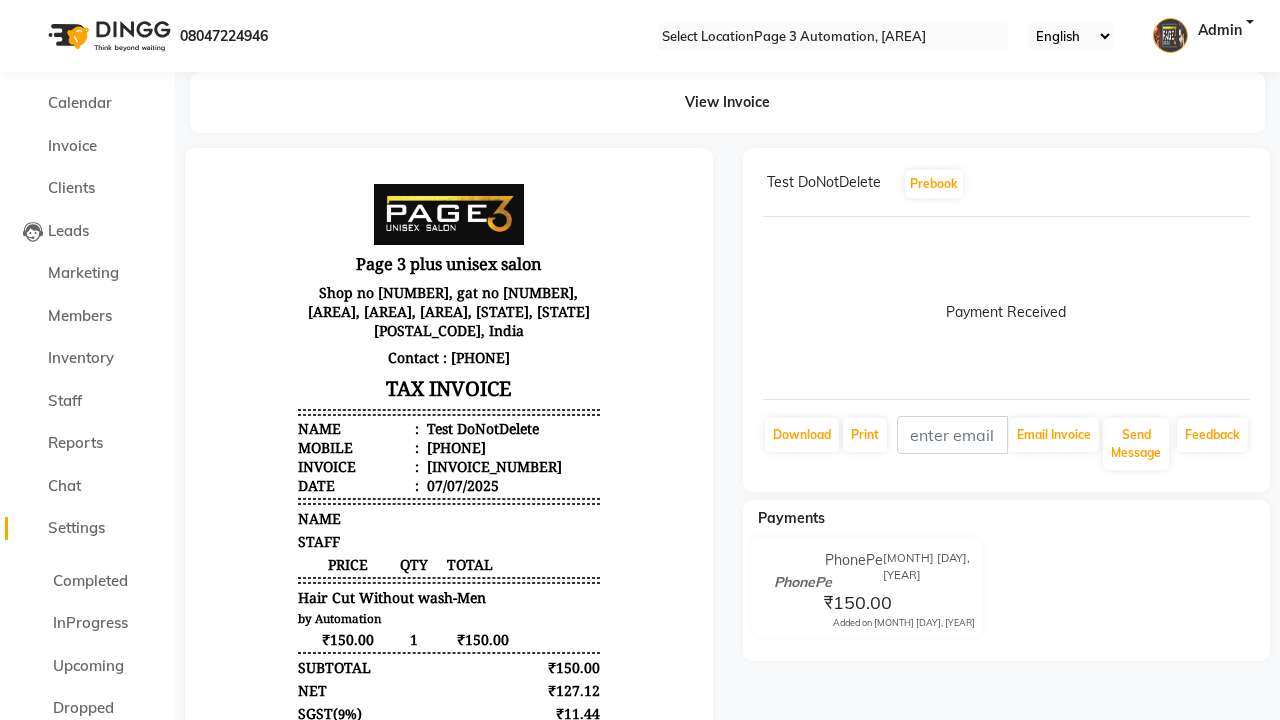 click on "Settings" at bounding box center [76, 527] 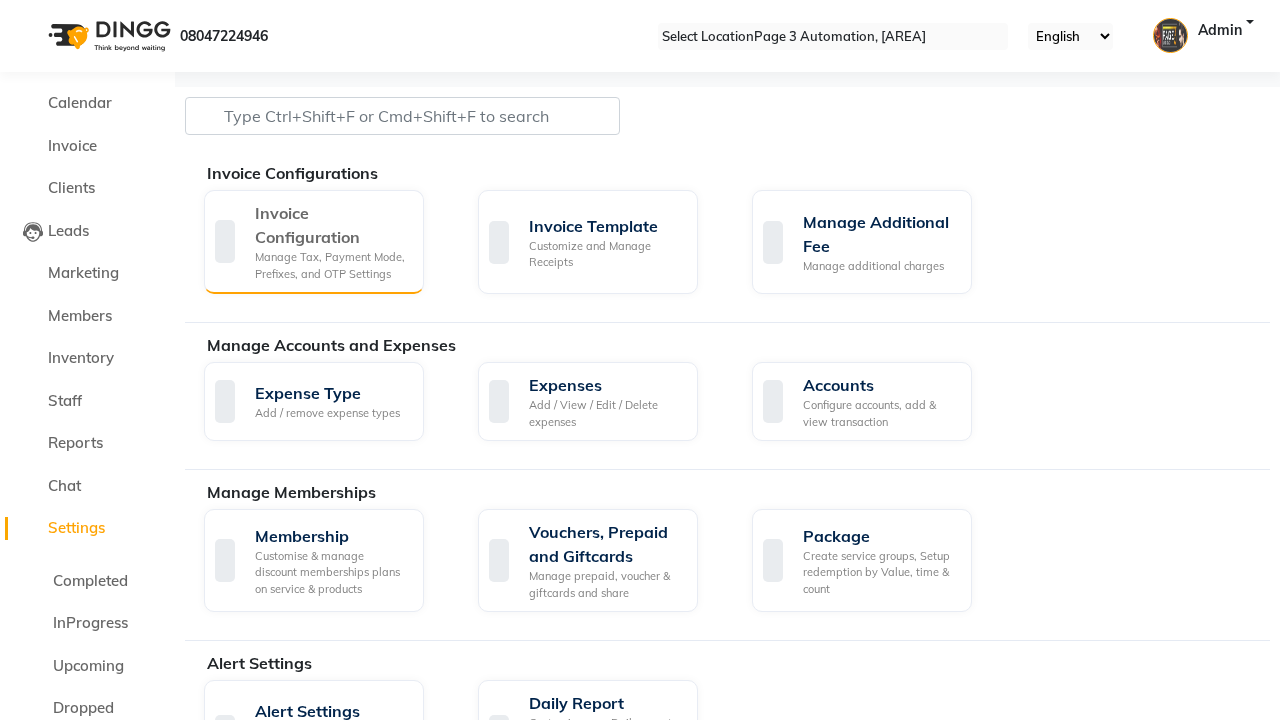 click on "Manage Tax, Payment Mode, Prefixes, and OTP Settings" at bounding box center (331, 265) 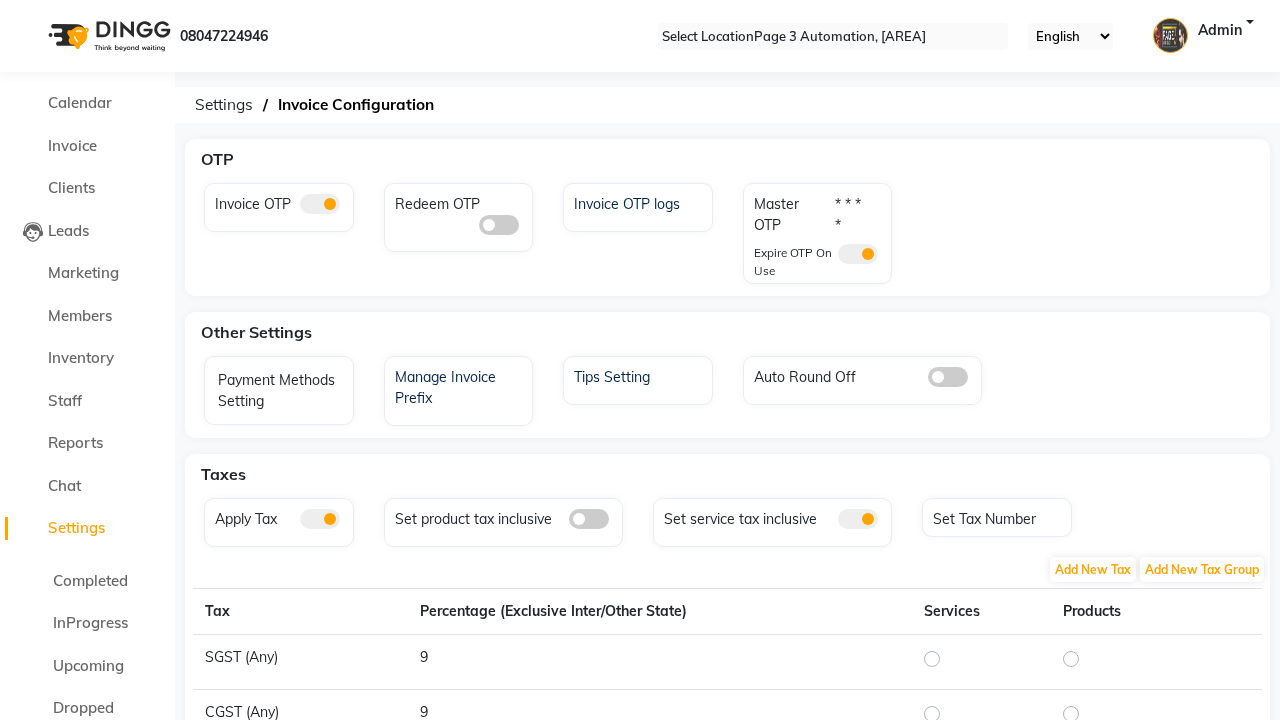 click at bounding box center (870, 204) 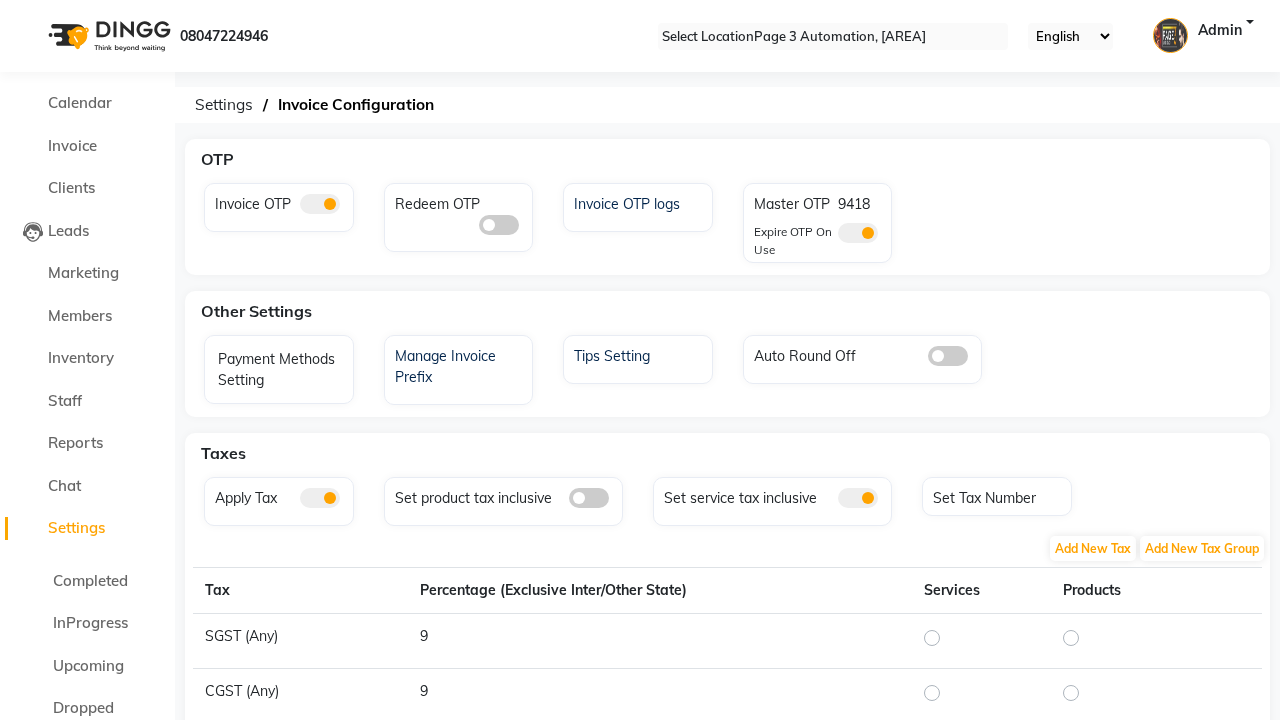 click at bounding box center (320, 204) 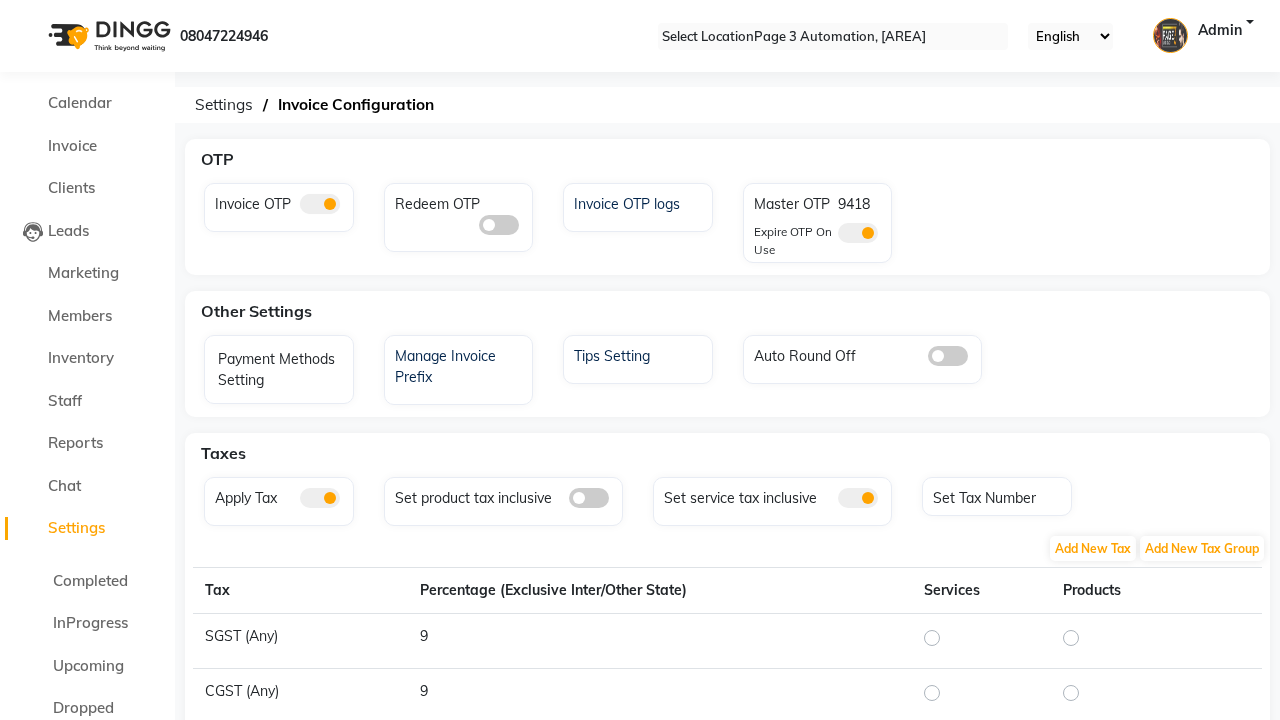 click at bounding box center (300, 209) 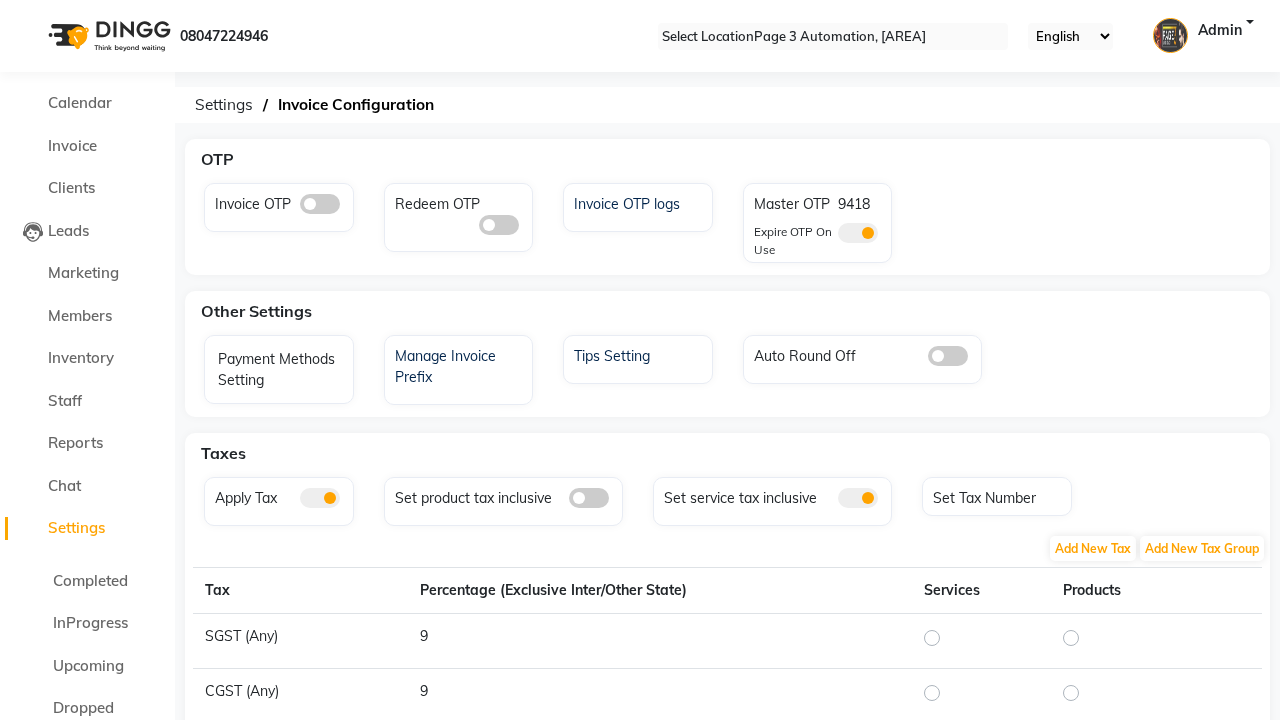 click at bounding box center [858, 233] 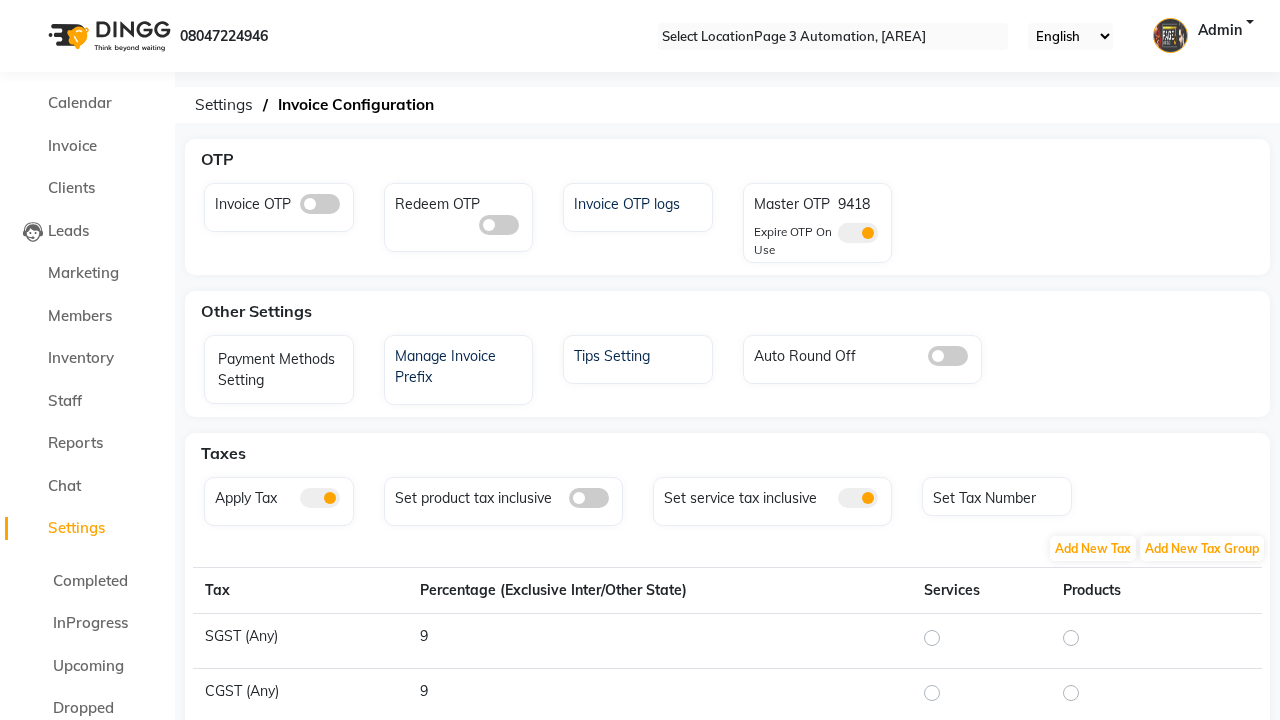 click at bounding box center (838, 238) 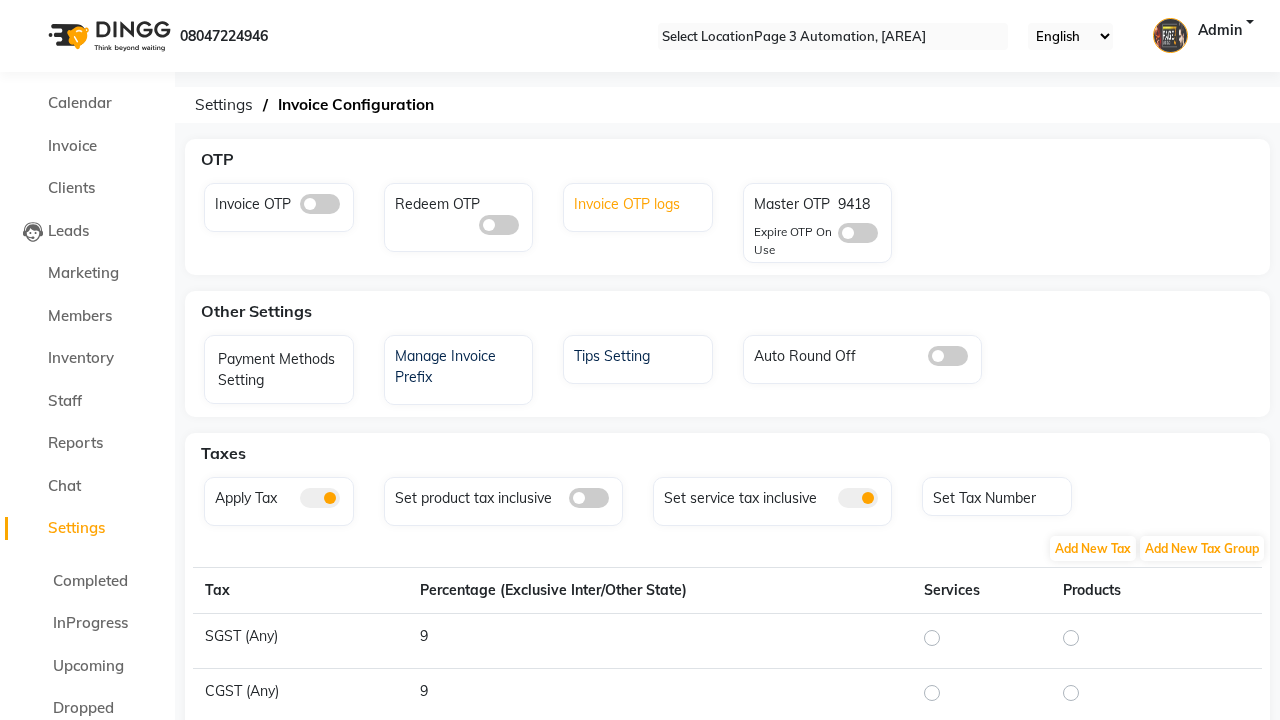 click on "Invoice OTP logs" at bounding box center [640, 202] 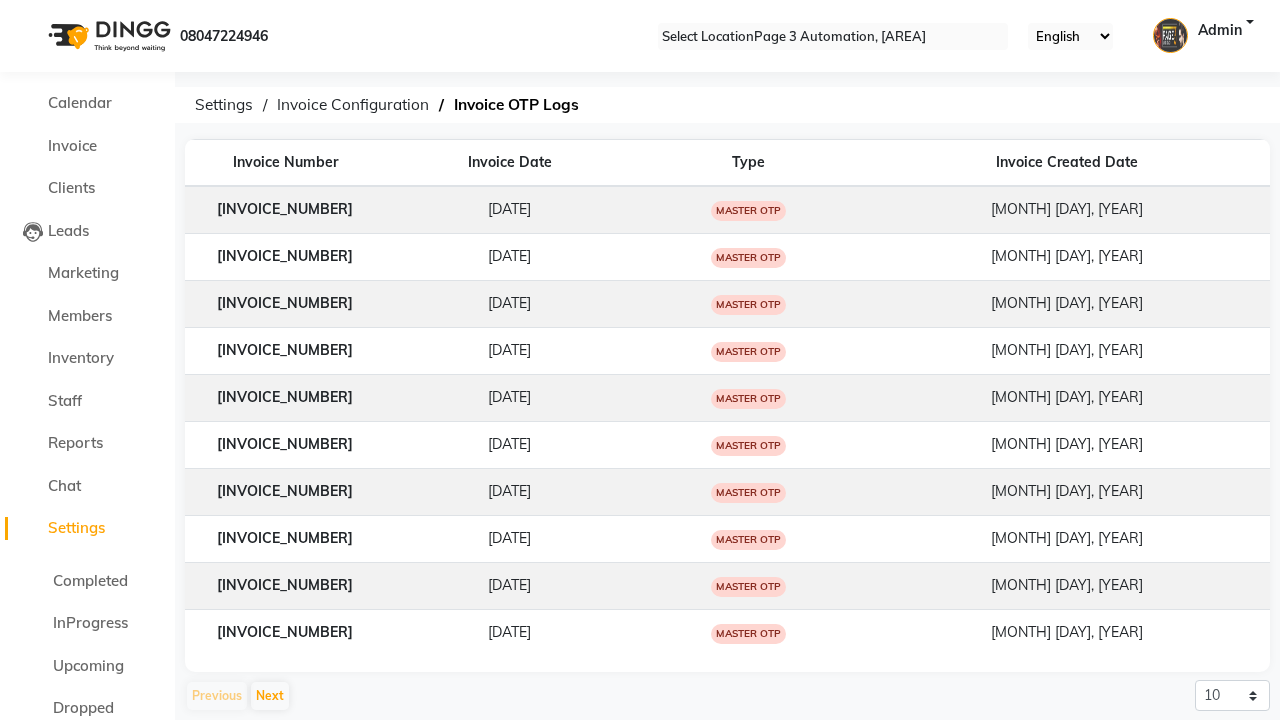 scroll, scrollTop: 0, scrollLeft: 5, axis: horizontal 